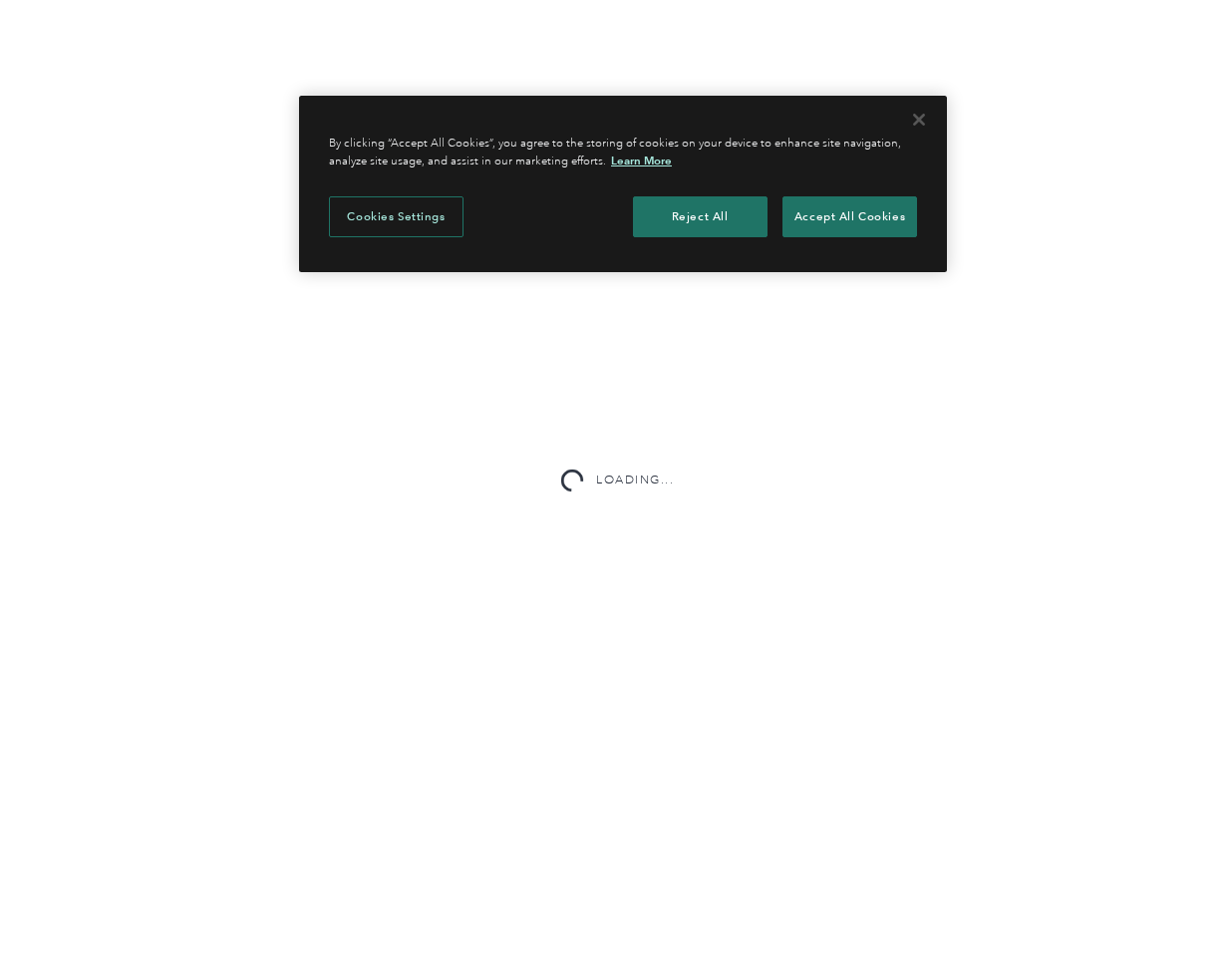 scroll, scrollTop: 0, scrollLeft: 0, axis: both 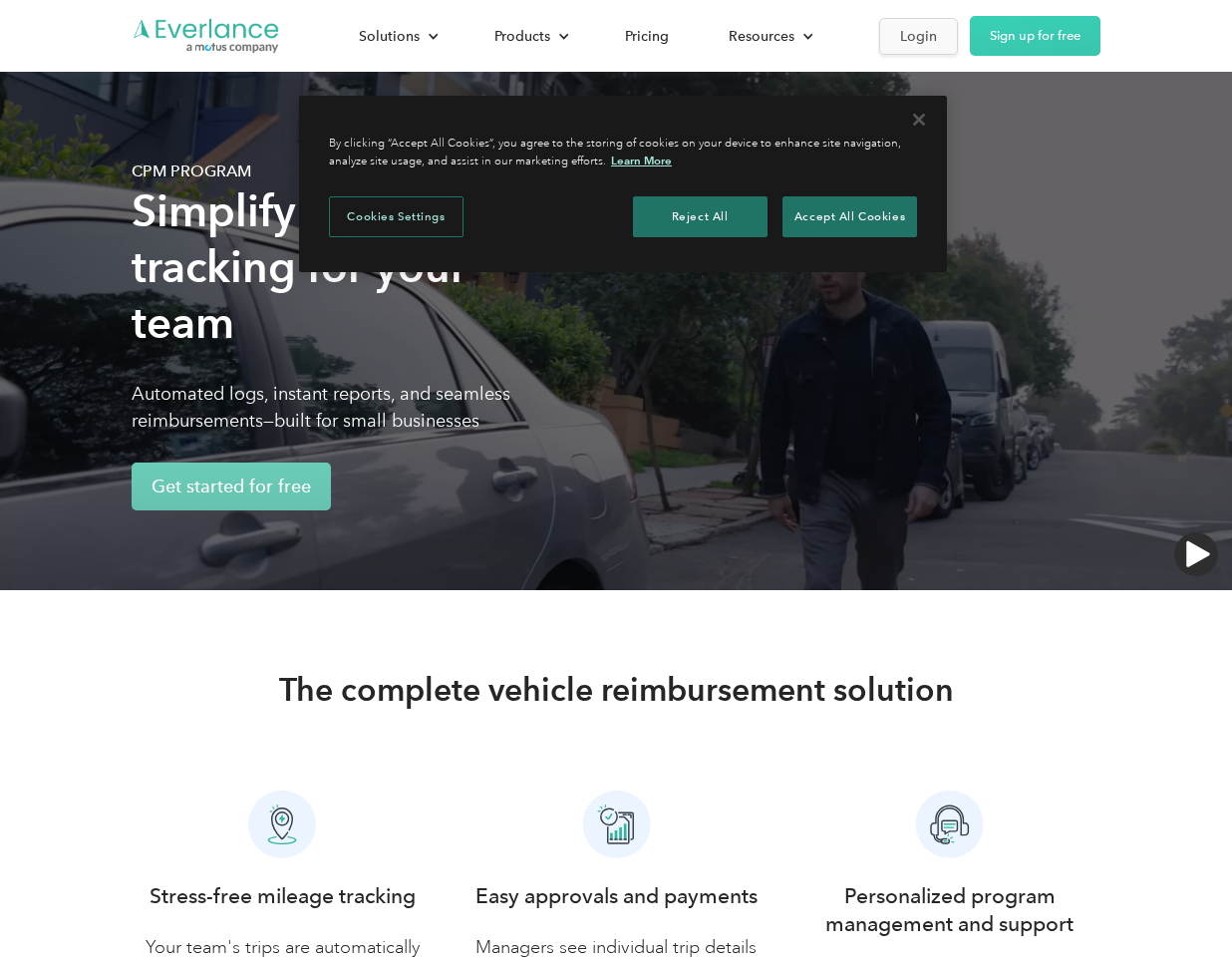 click on "Login" at bounding box center [918, 36] 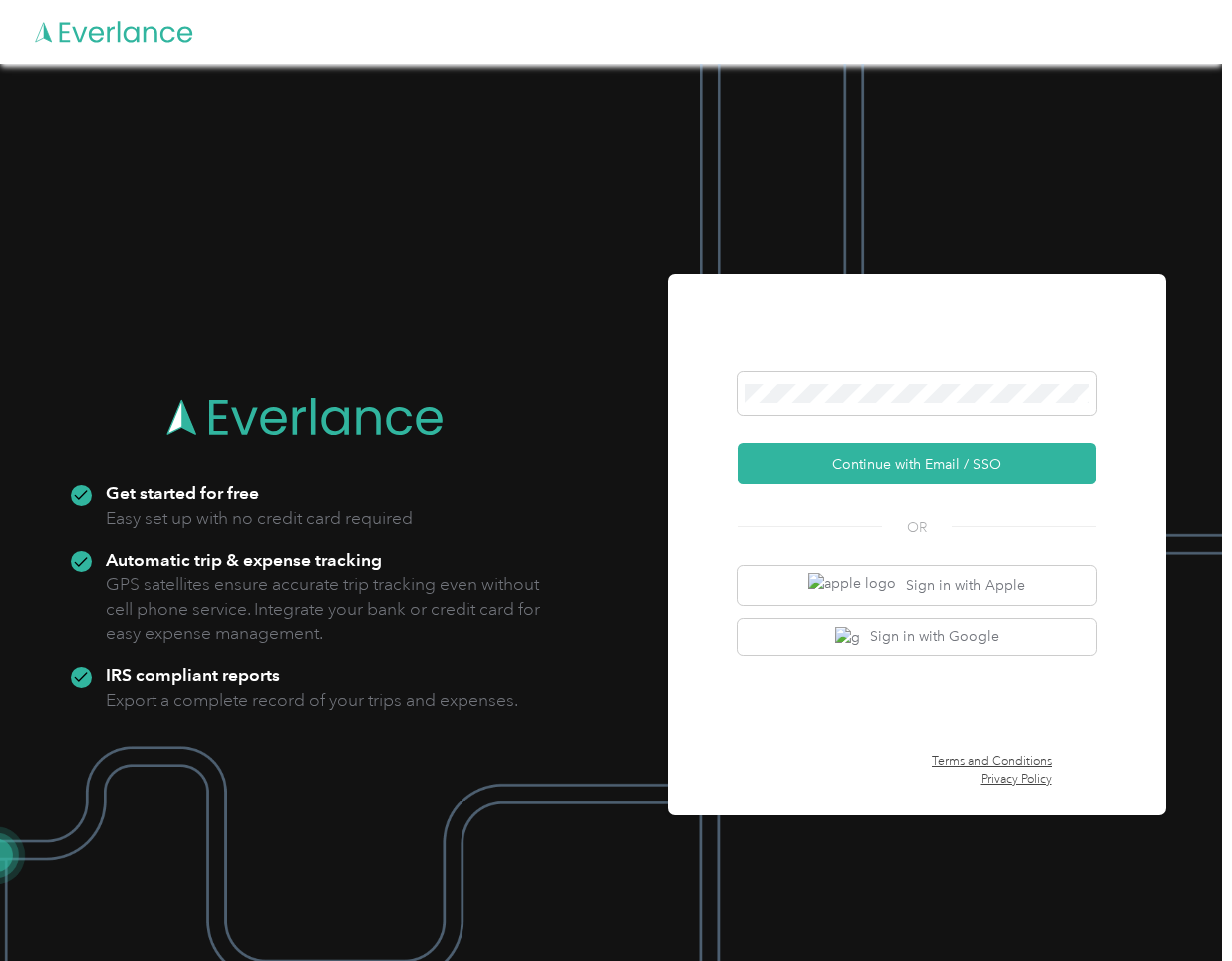 scroll, scrollTop: 0, scrollLeft: 0, axis: both 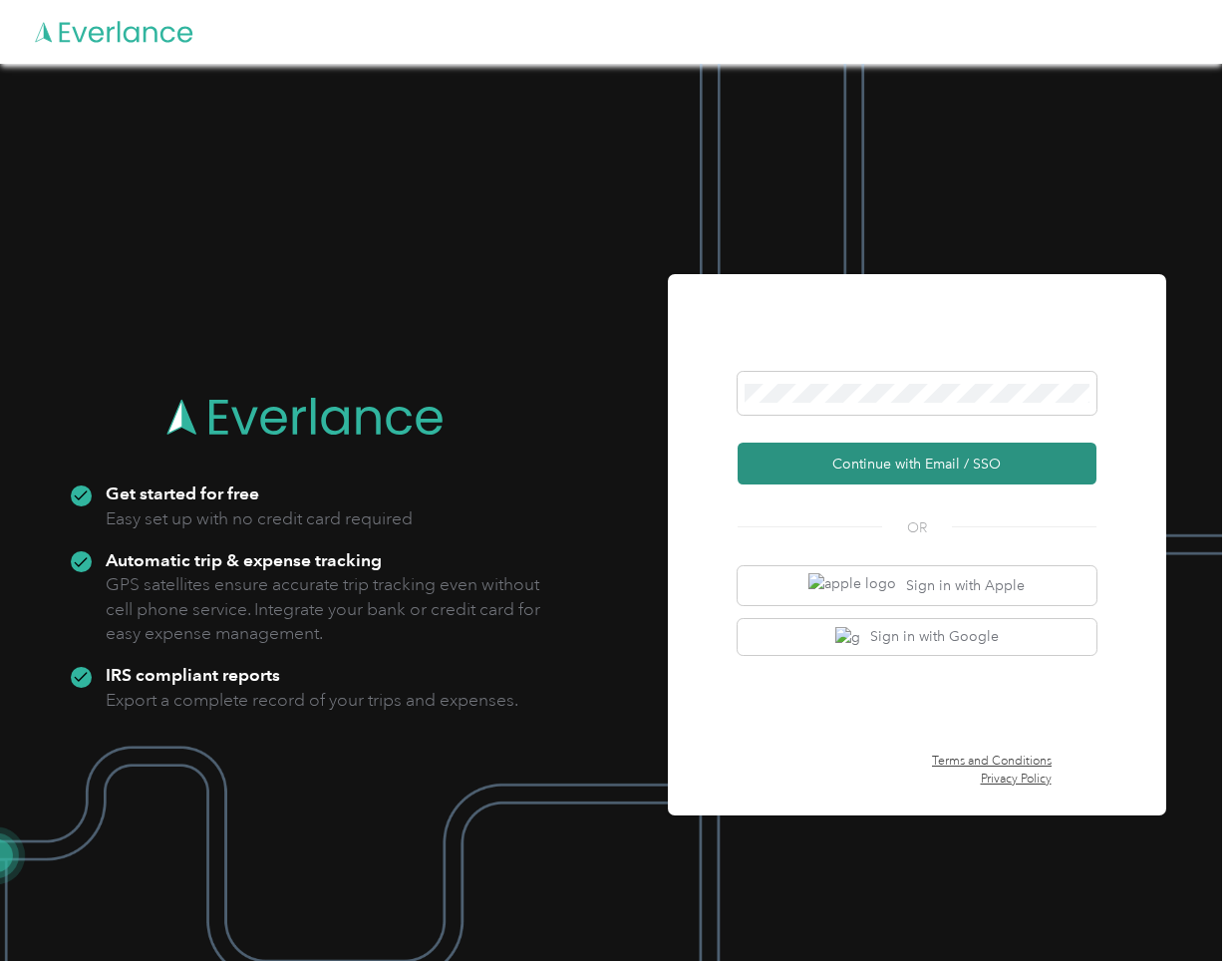 click on "Continue with Email / SSO" at bounding box center [917, 464] 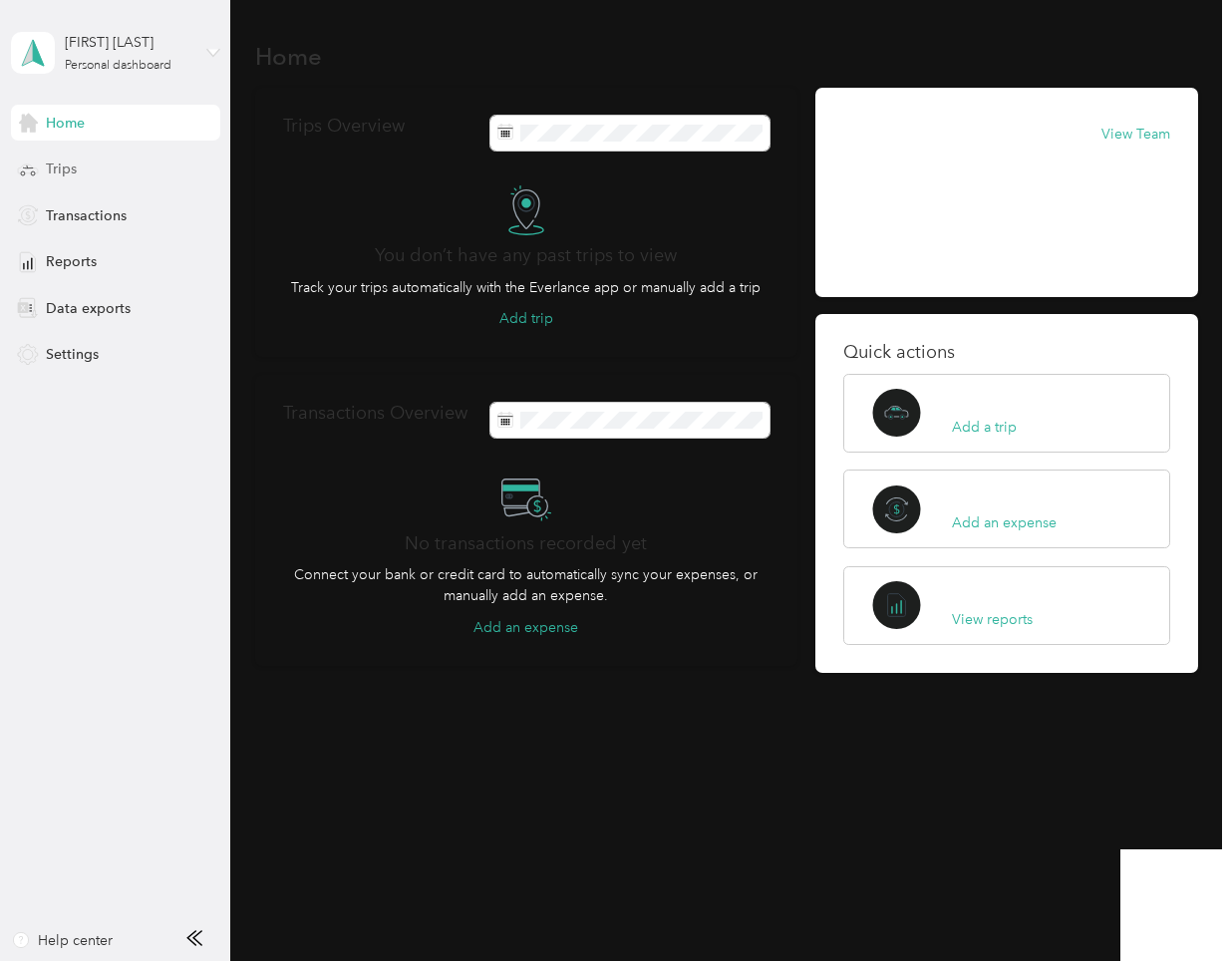 click on "Trips" at bounding box center (116, 169) 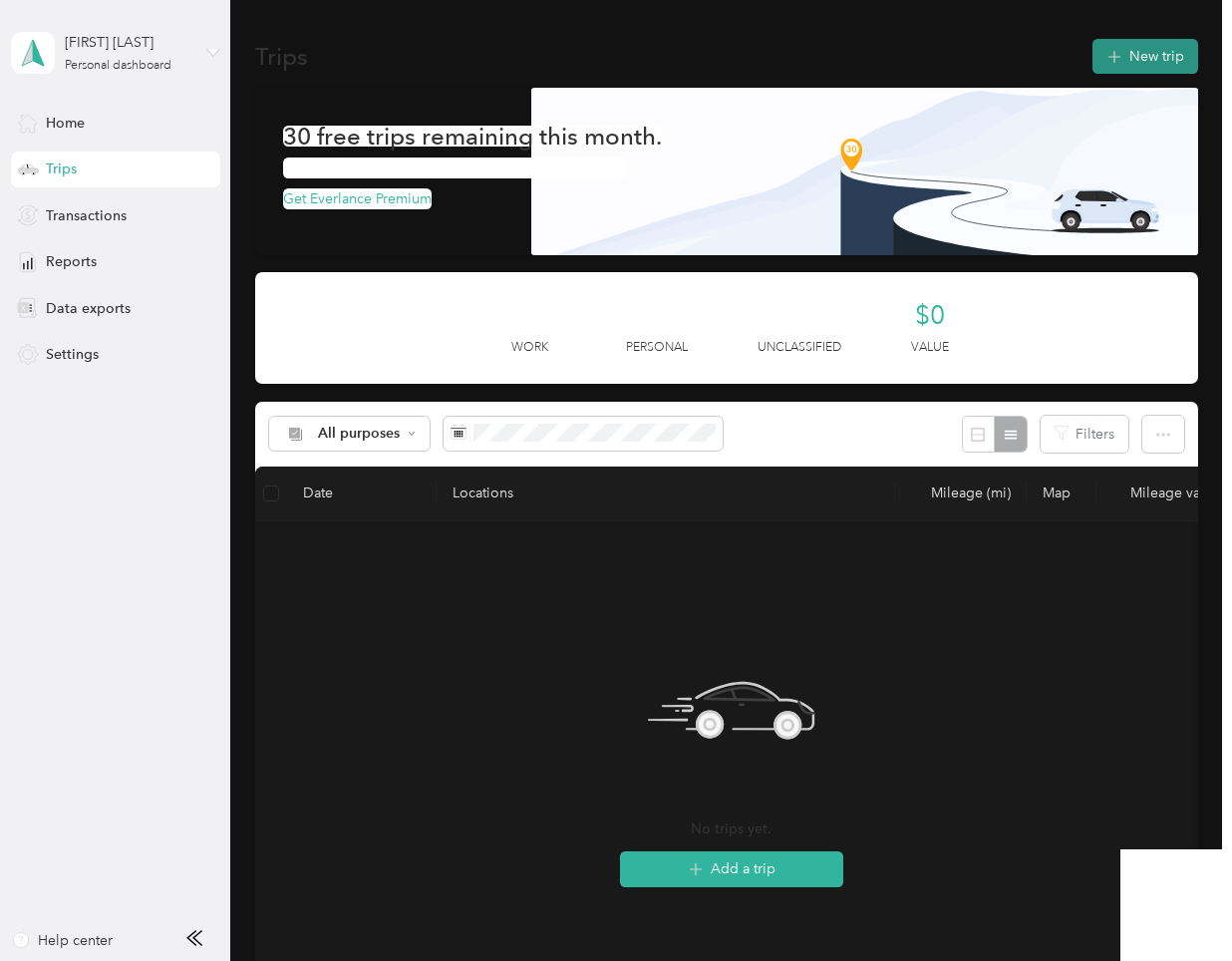 click at bounding box center [1114, 56] 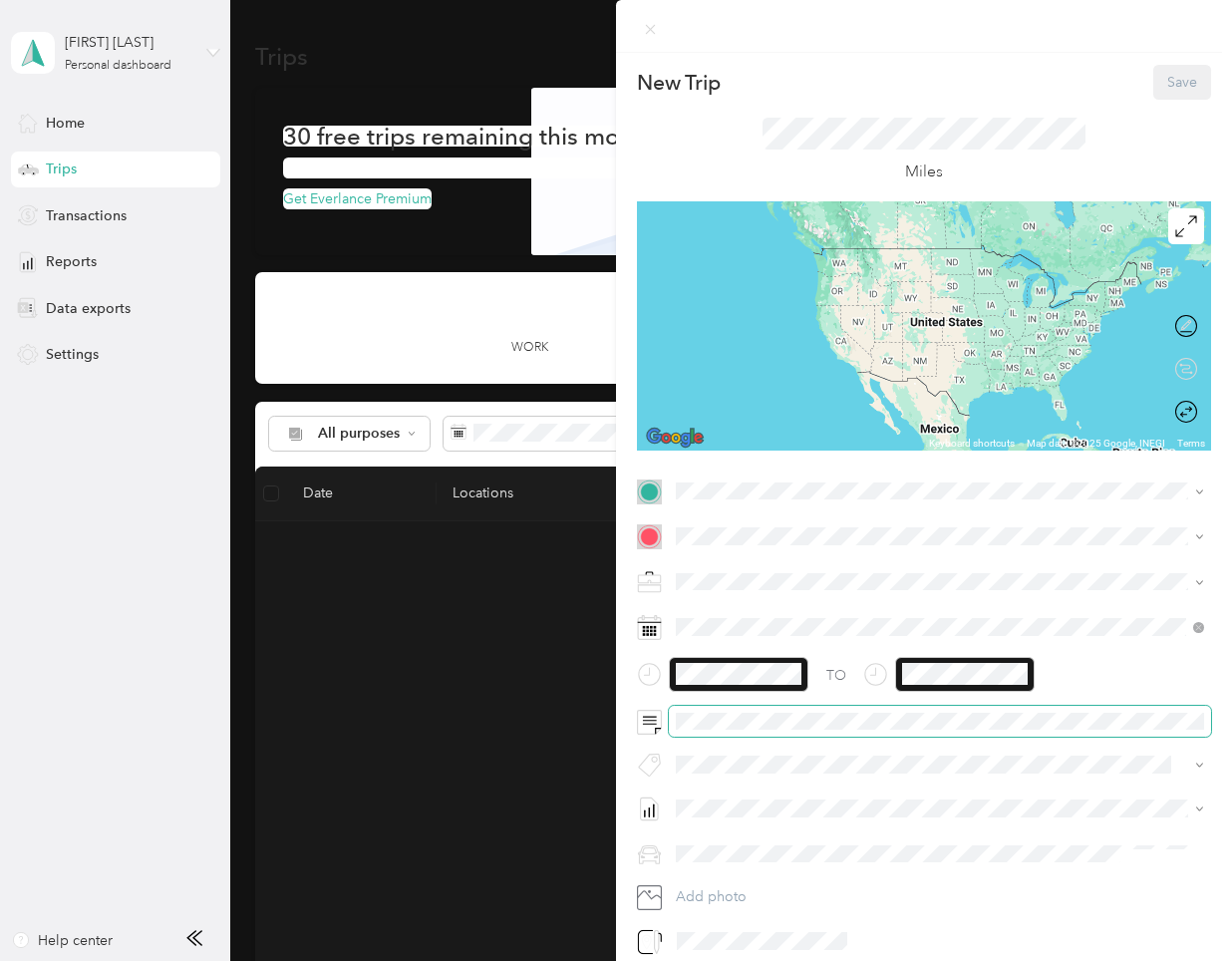 scroll, scrollTop: 0, scrollLeft: 0, axis: both 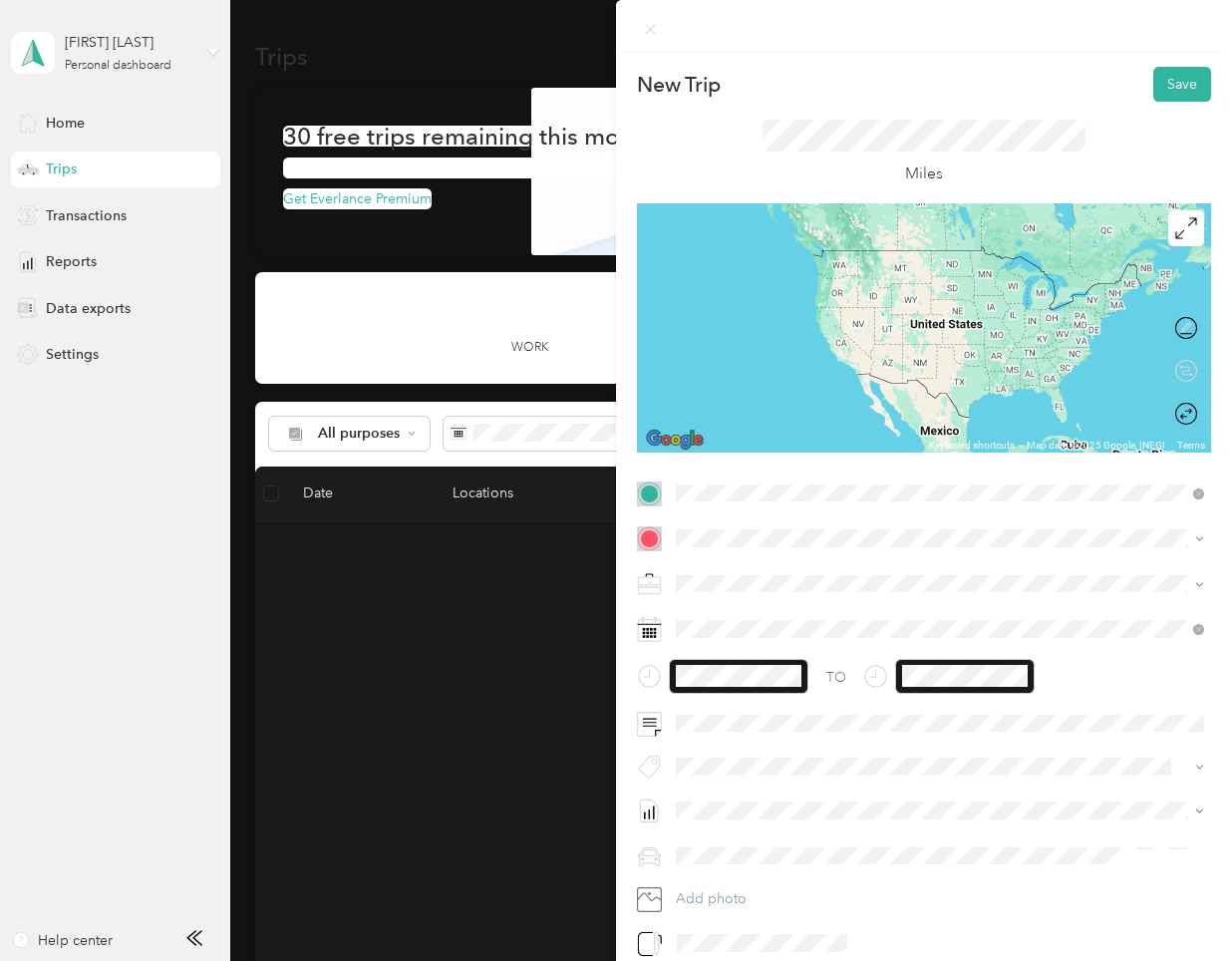 click on "TEAM [LAST] Service Corp [NUMBER] [STREET], [POSTAL_CODE], [CITY], [STATE], [COUNTRY]" at bounding box center [926, 587] 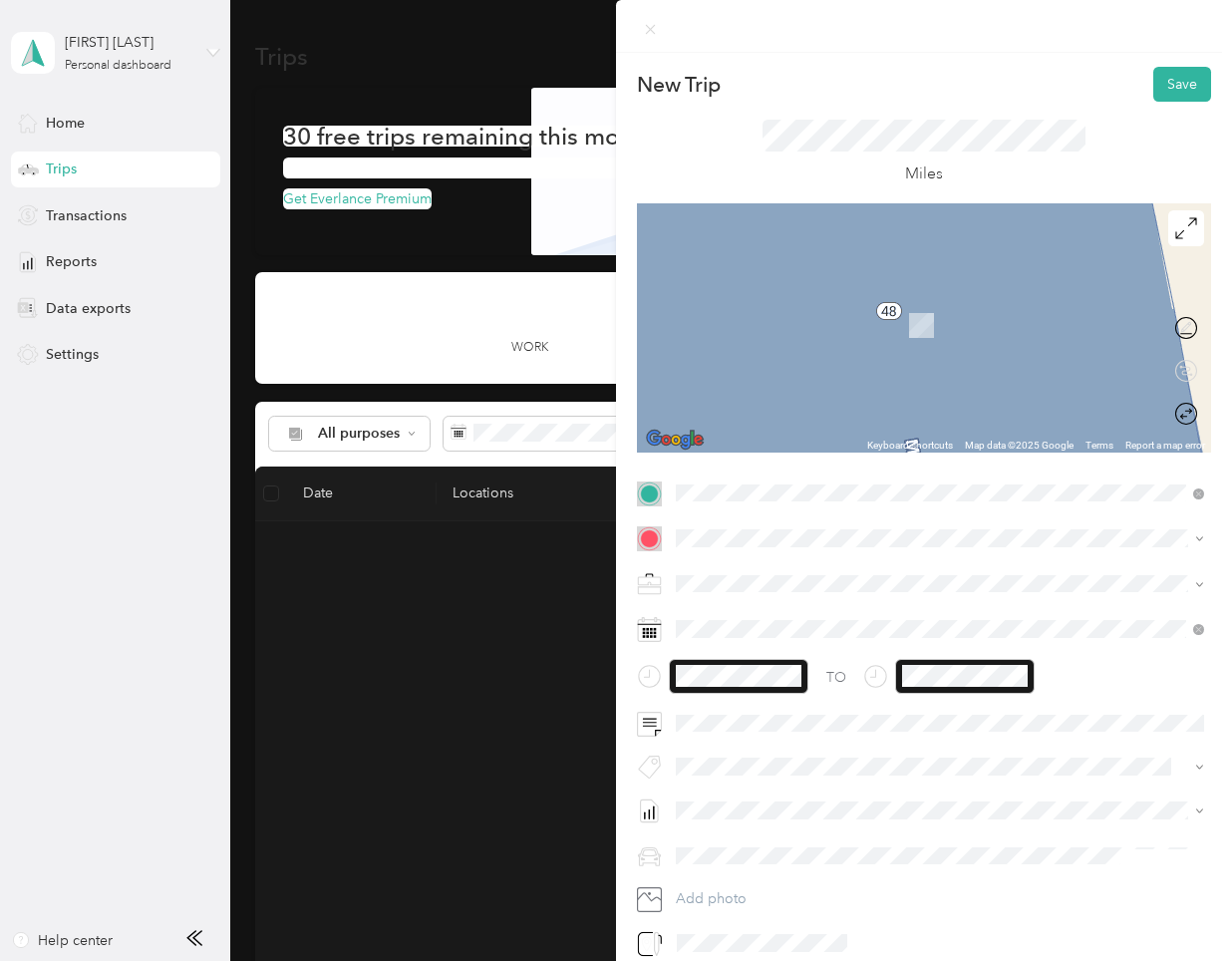 click on "TEAM Expedient Data Center [NUMBER] [STREET], [POSTAL_CODE], [CITY], [STATE], [COUNTRY]" at bounding box center [926, 628] 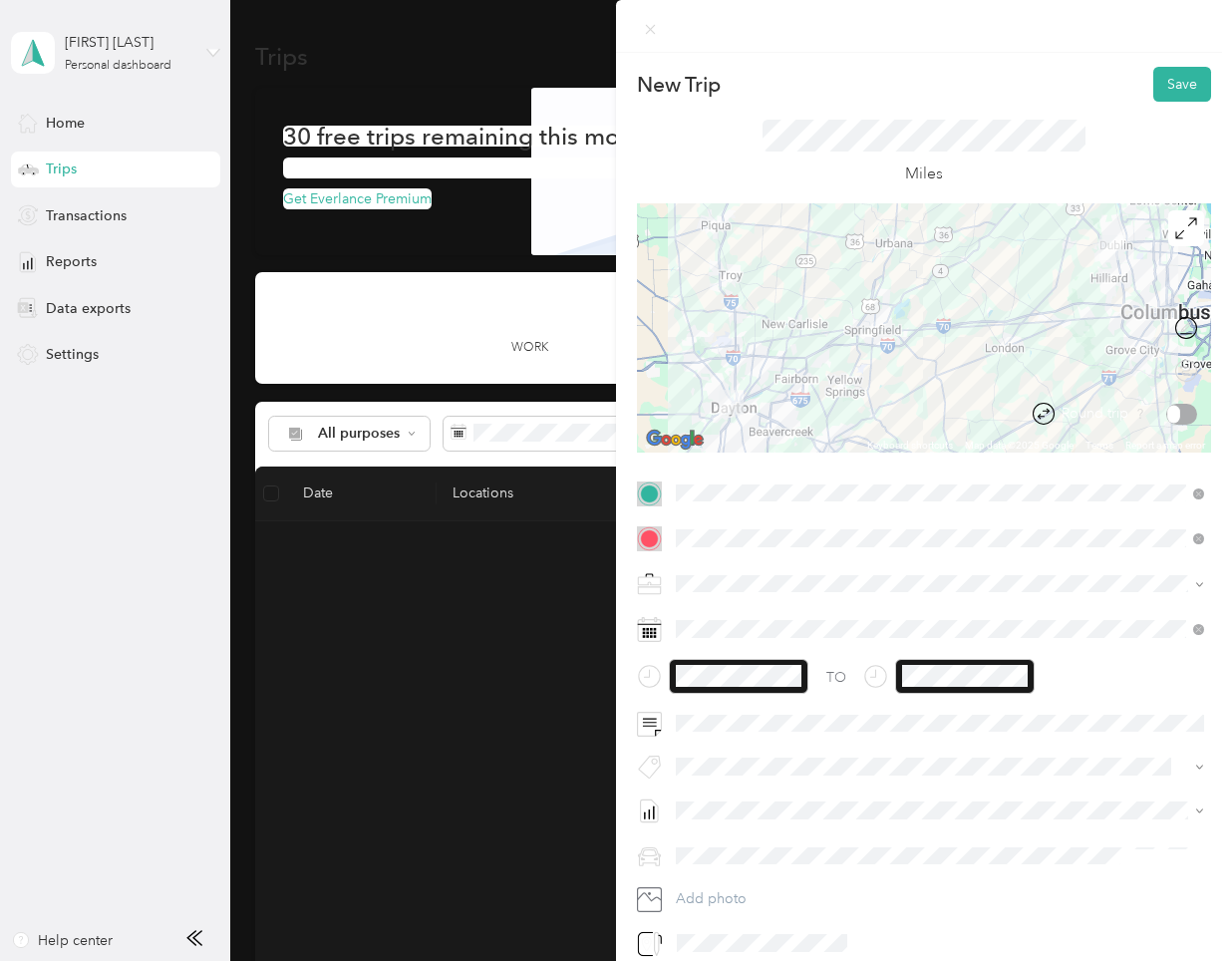 click on "Round trip" at bounding box center (1125, 414) 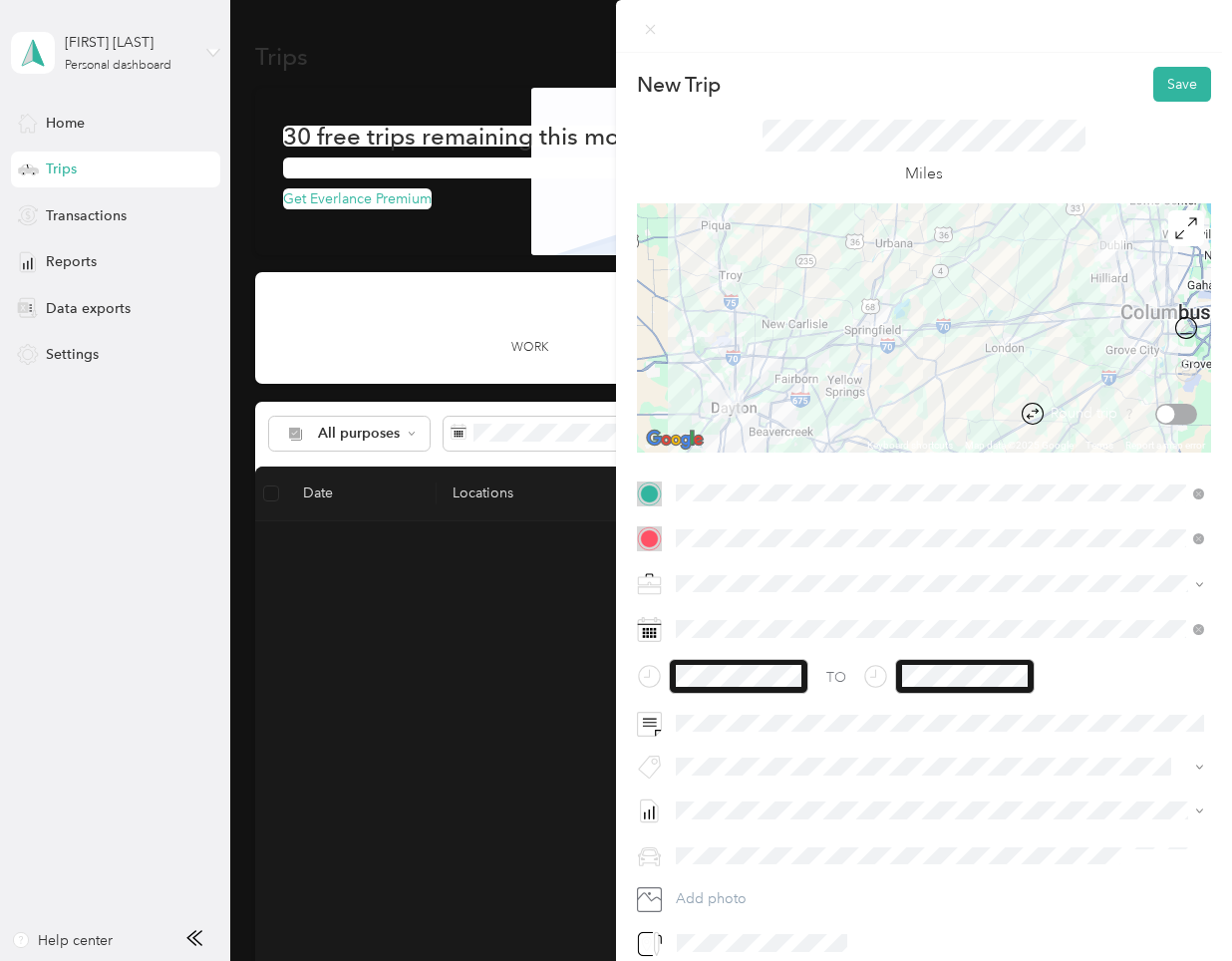 click at bounding box center [1166, 414] 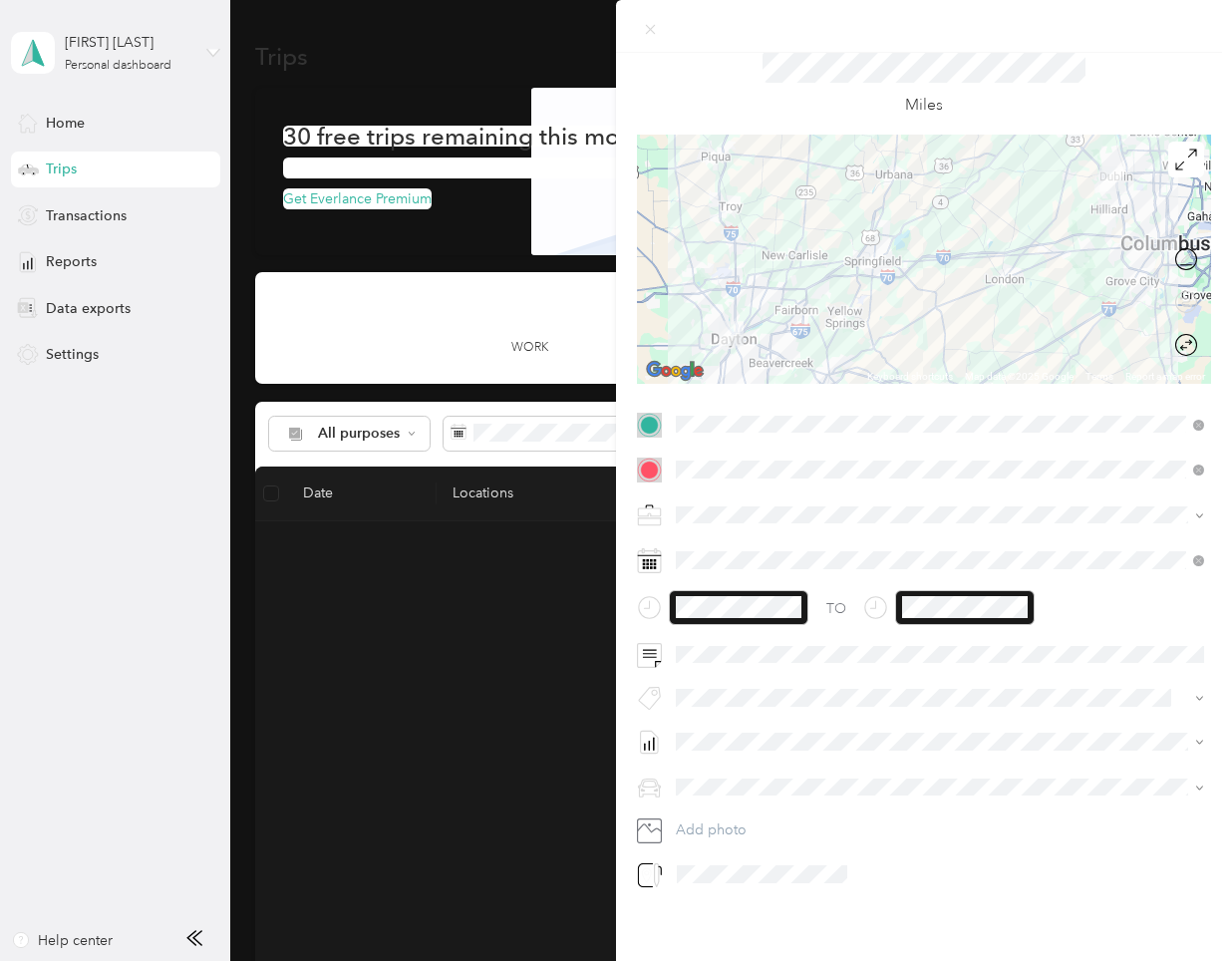scroll, scrollTop: 71, scrollLeft: 0, axis: vertical 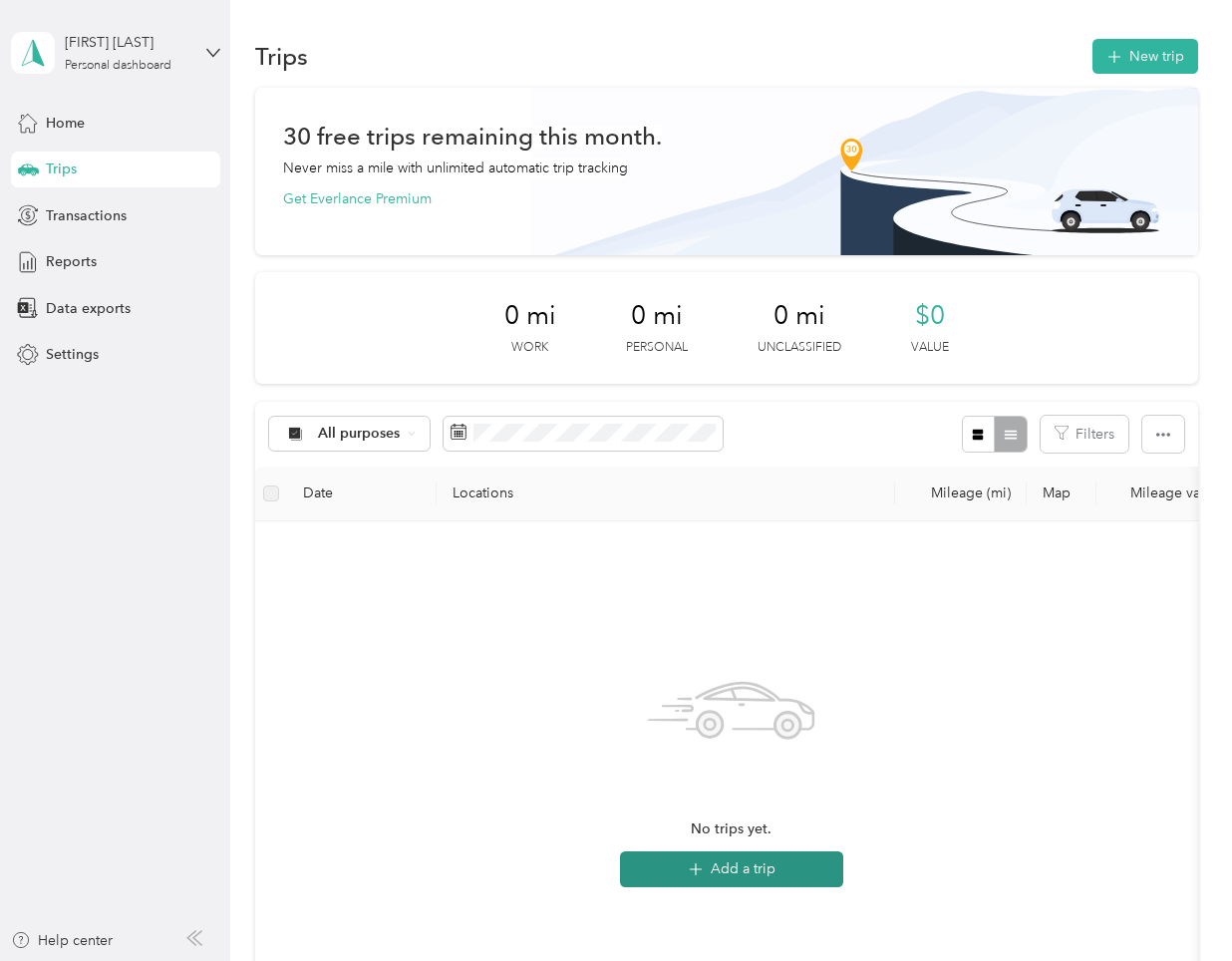 click on "Add a trip" at bounding box center [732, 869] 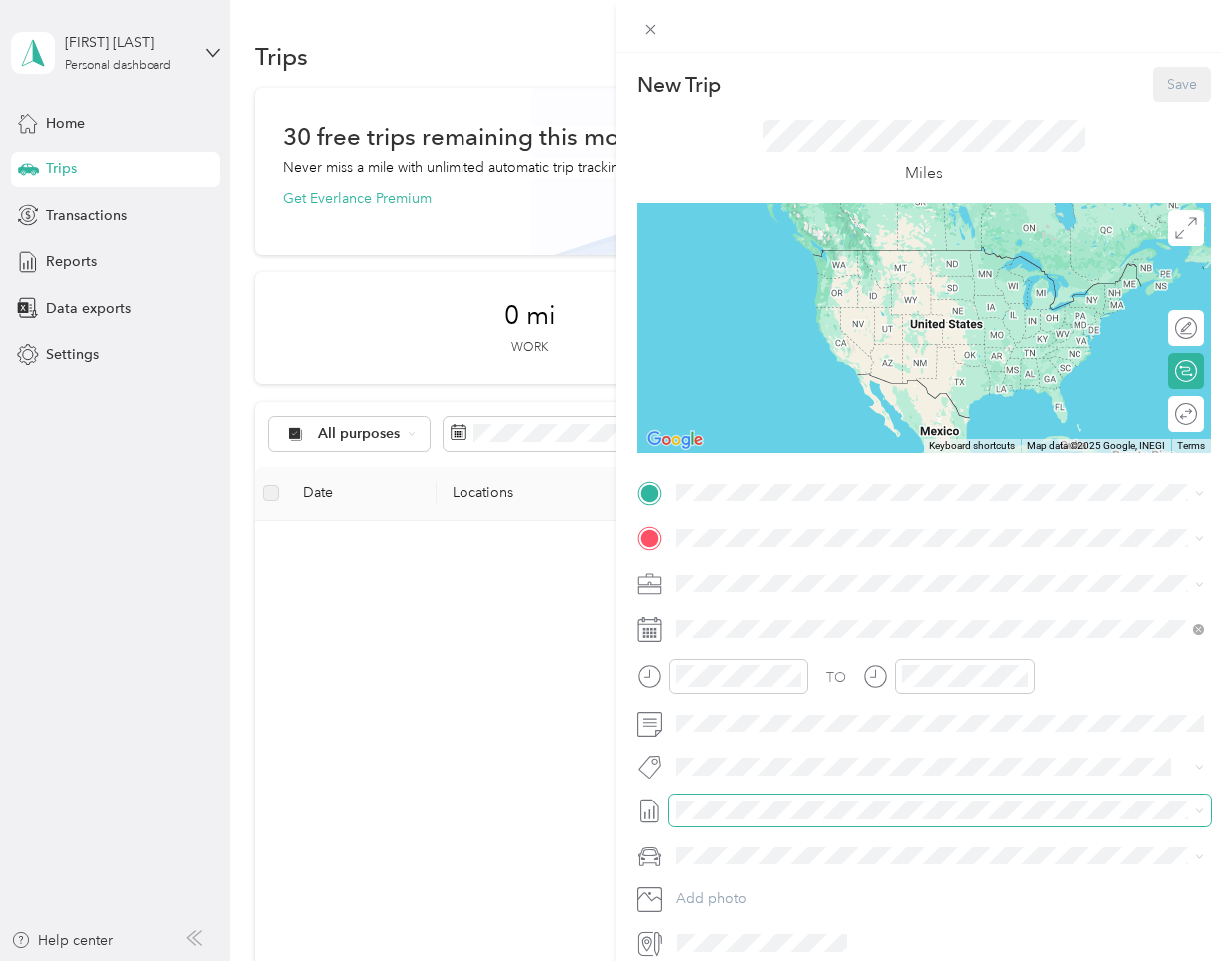scroll, scrollTop: 71, scrollLeft: 0, axis: vertical 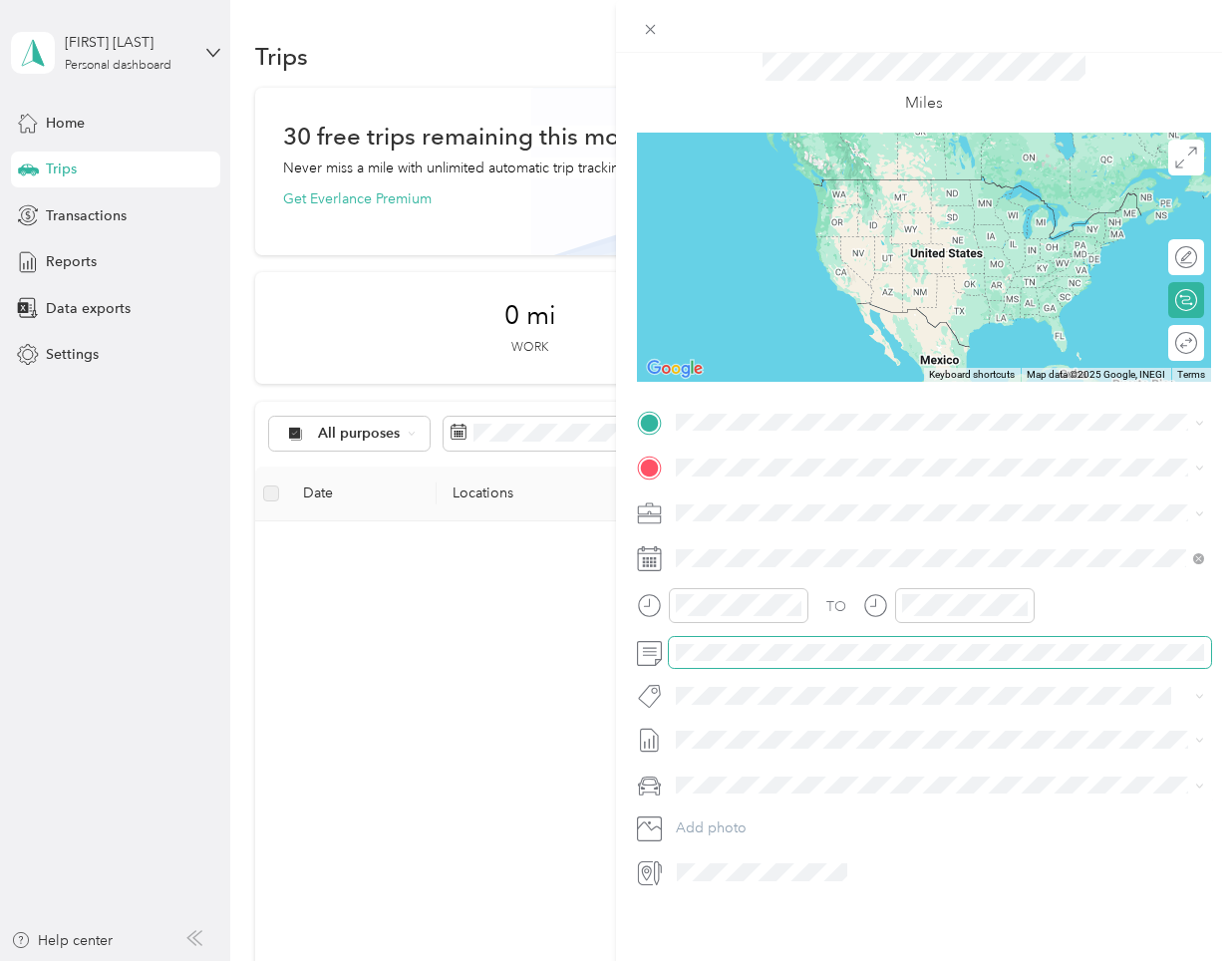 click at bounding box center [940, 653] 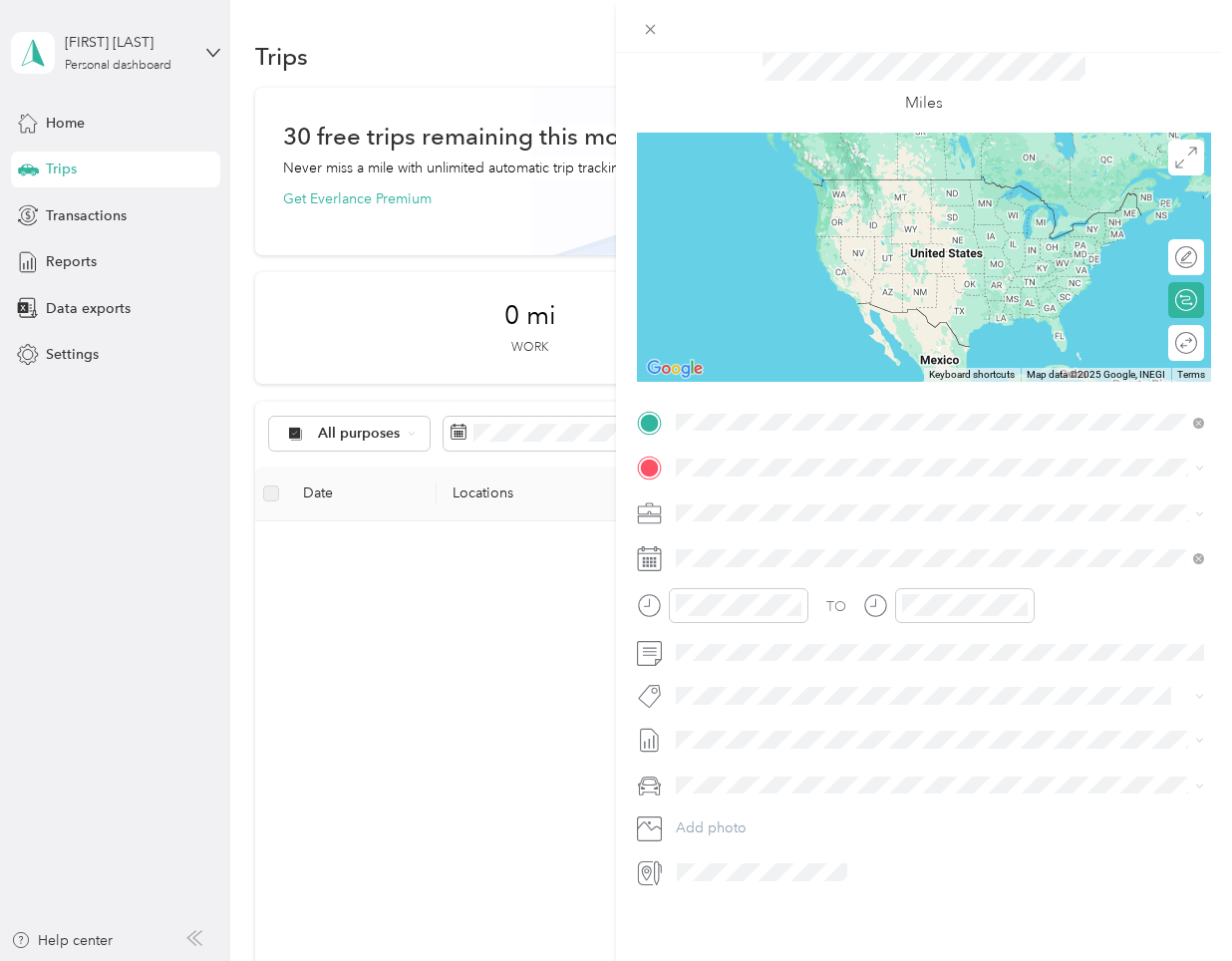 click on "TEAM Dealease Service Corp [NUMBER] [STREET], [POSTAL_CODE], [CITY], [STATE], [COUNTRY]" at bounding box center (926, 516) 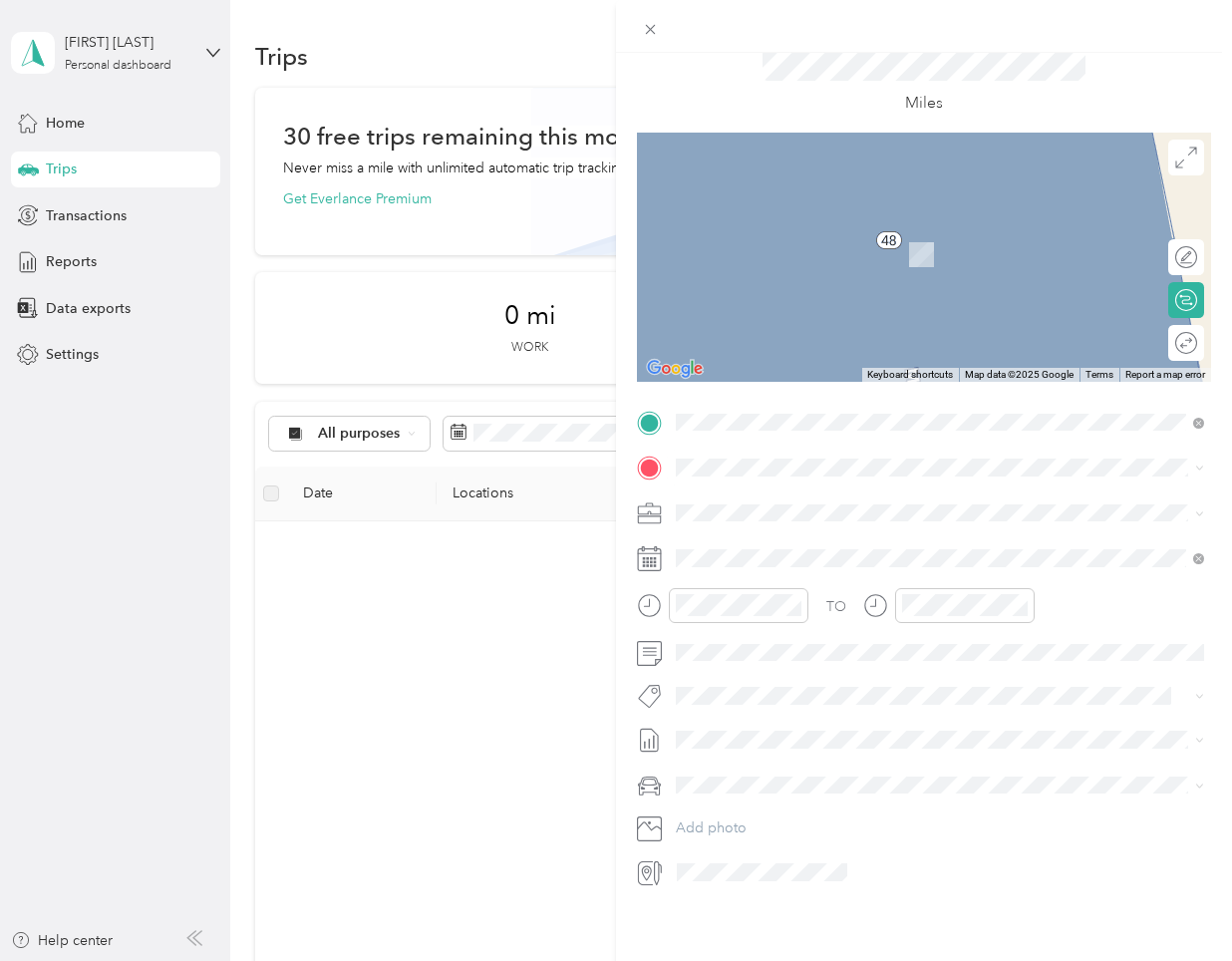 click on "Expedient Data Center" at bounding box center [858, 543] 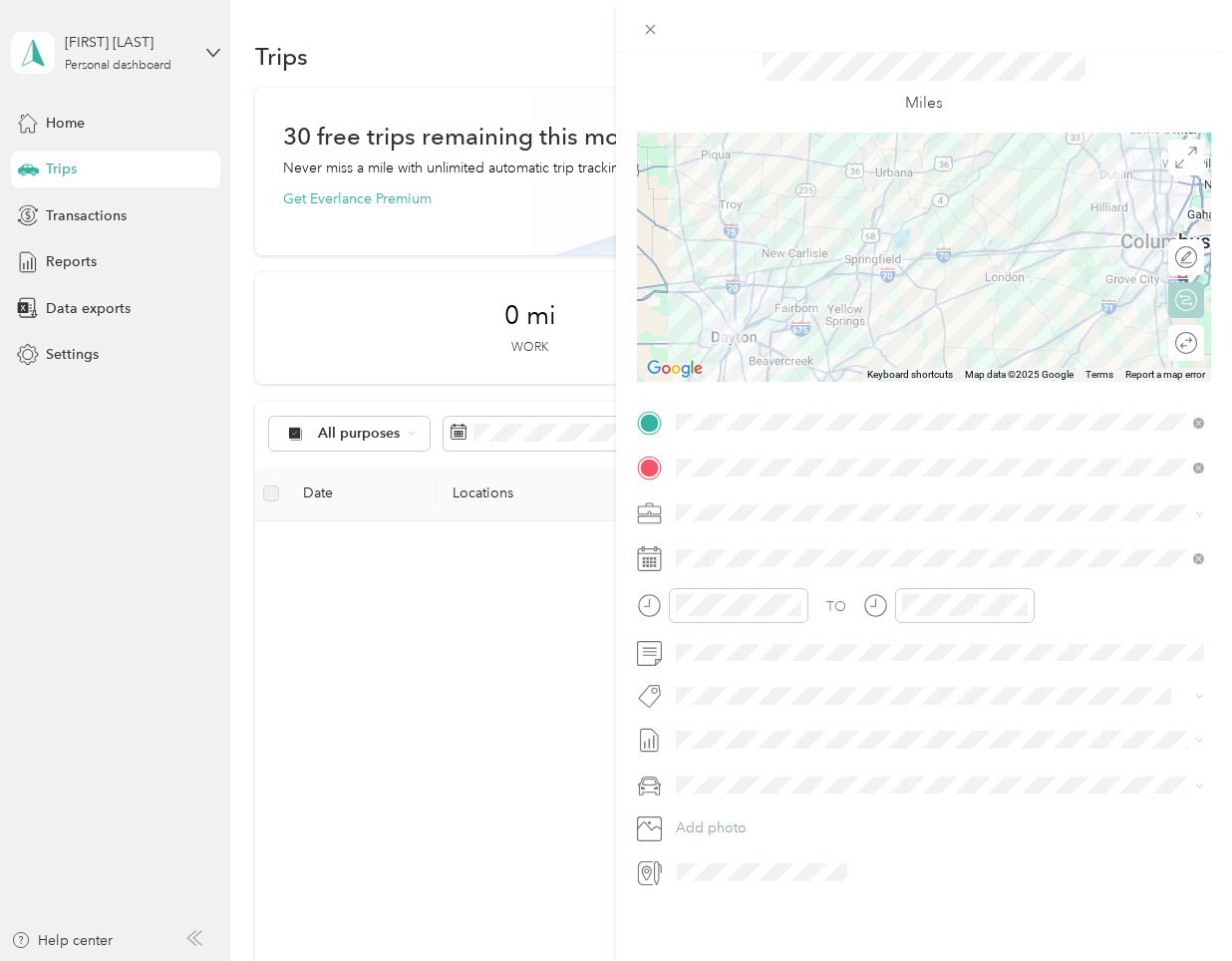 click on "Round trip" at bounding box center (1186, 343) 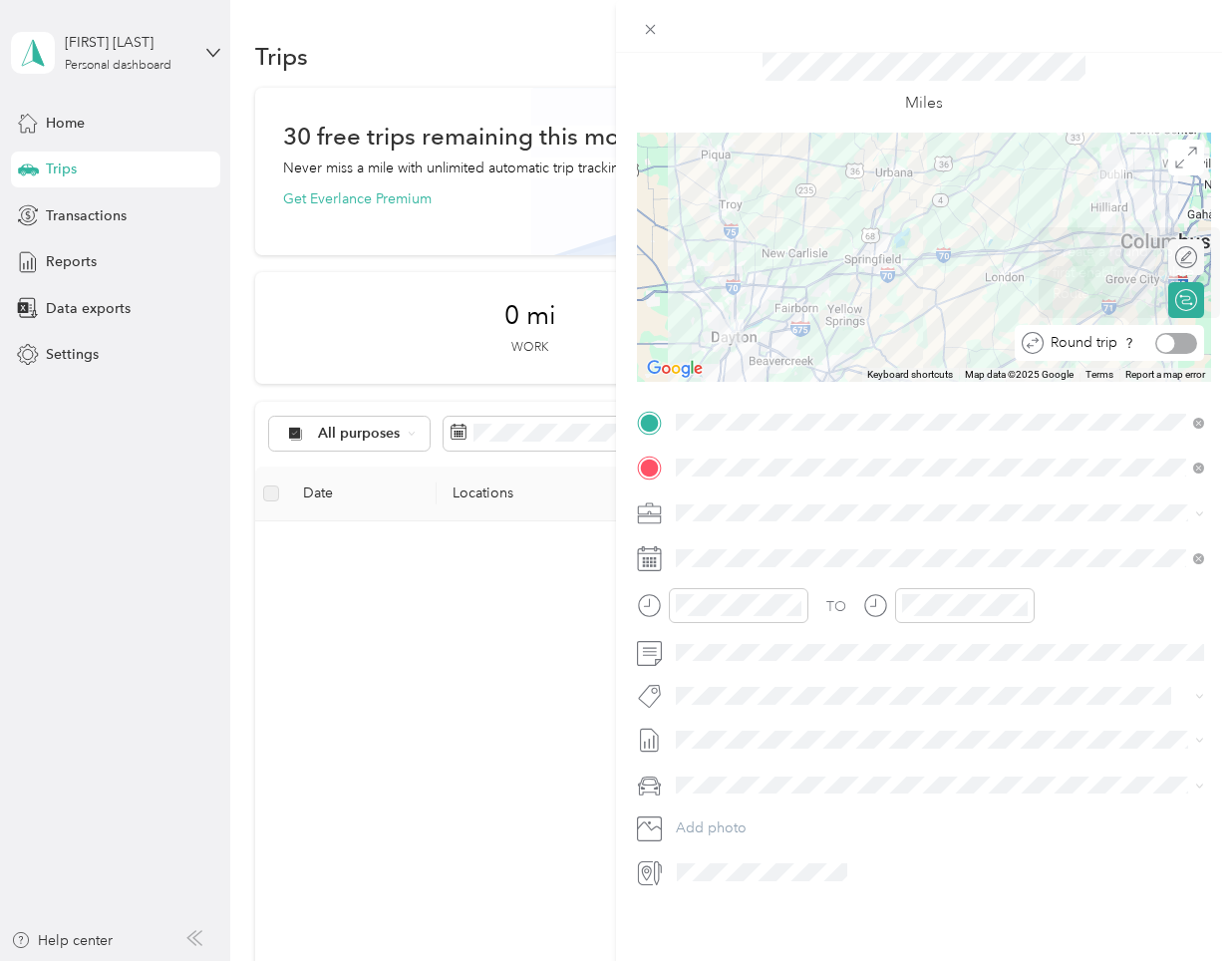 click at bounding box center [1166, 343] 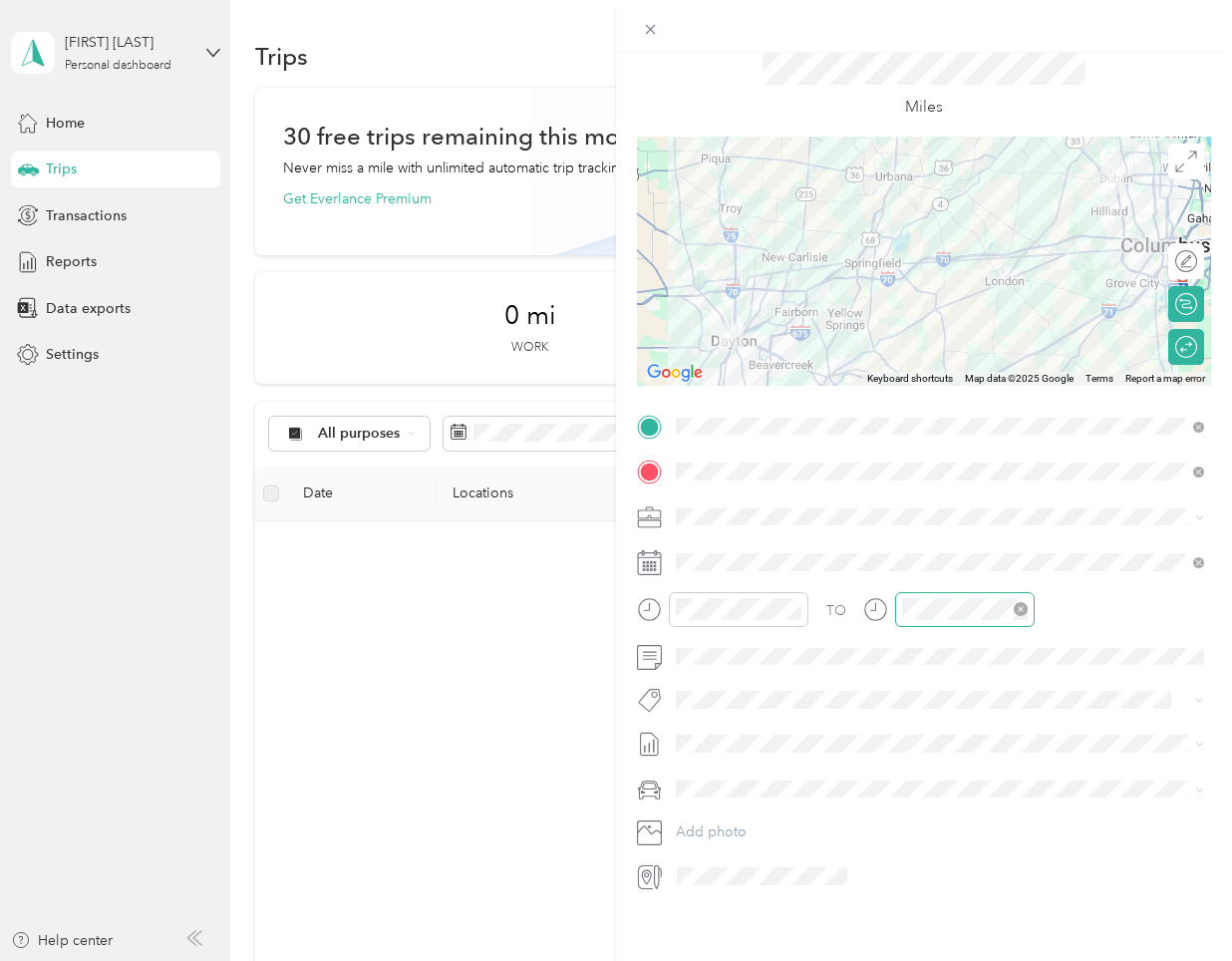 scroll, scrollTop: 0, scrollLeft: 0, axis: both 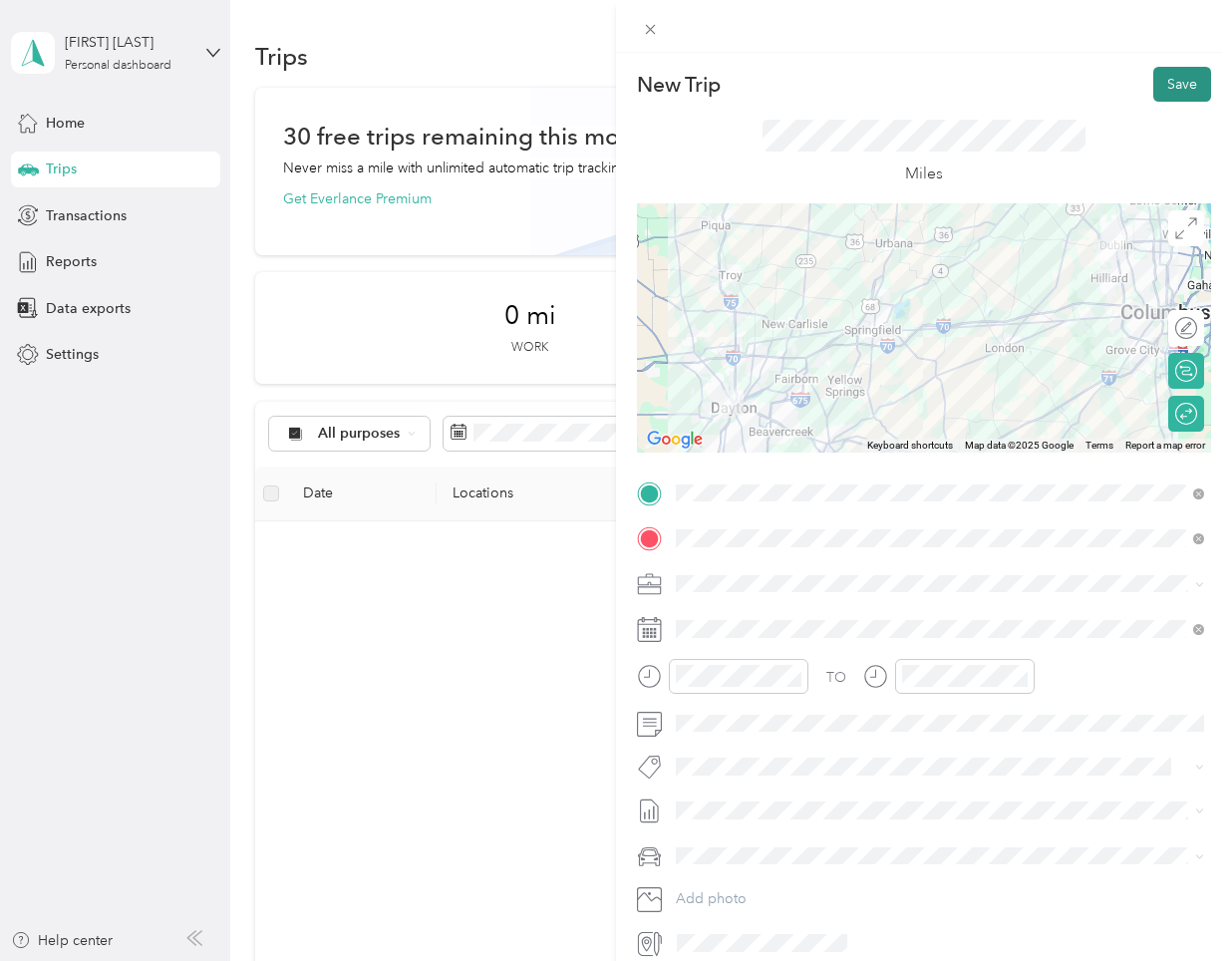 click on "Save" at bounding box center (1182, 84) 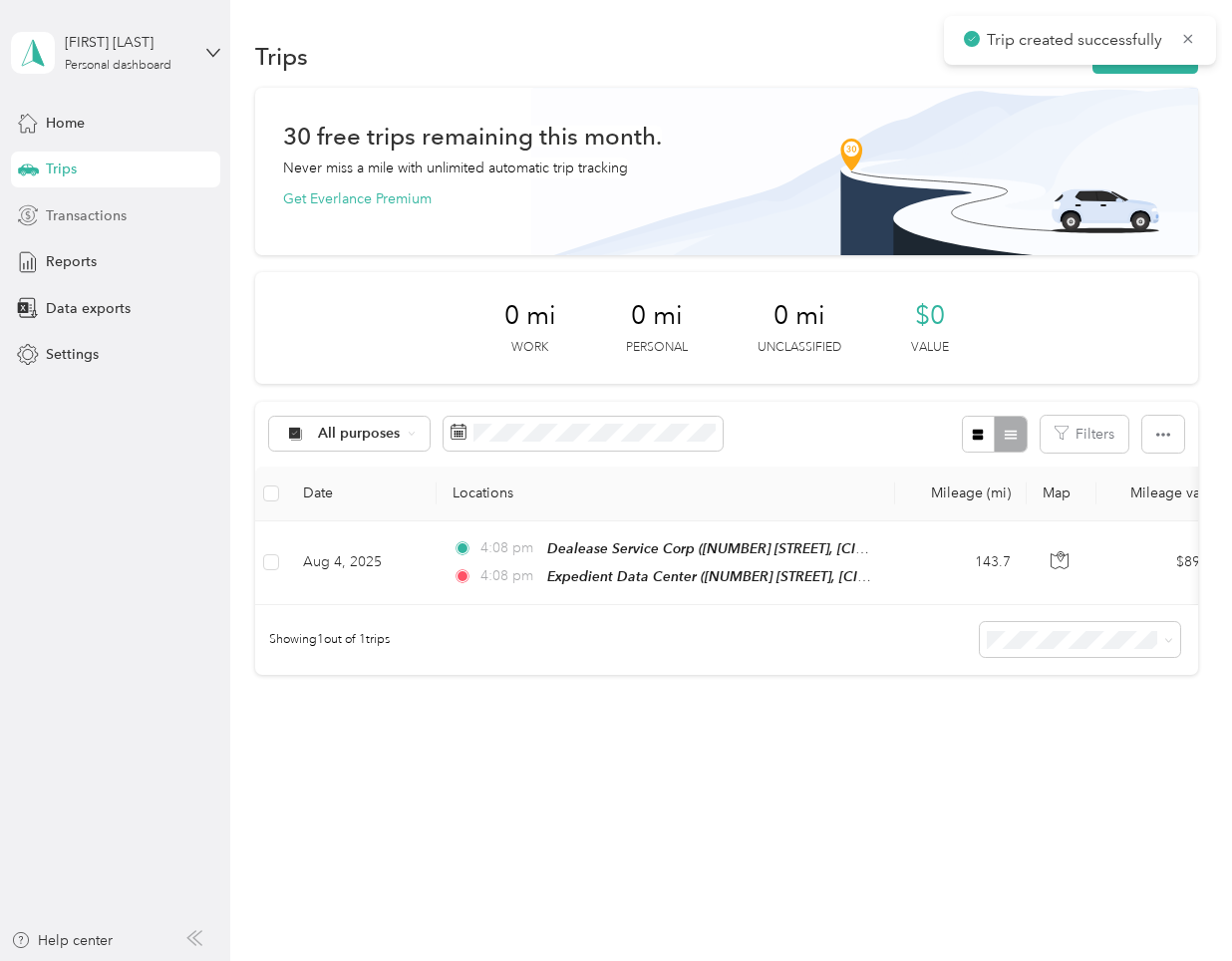 click on "Transactions" at bounding box center [116, 215] 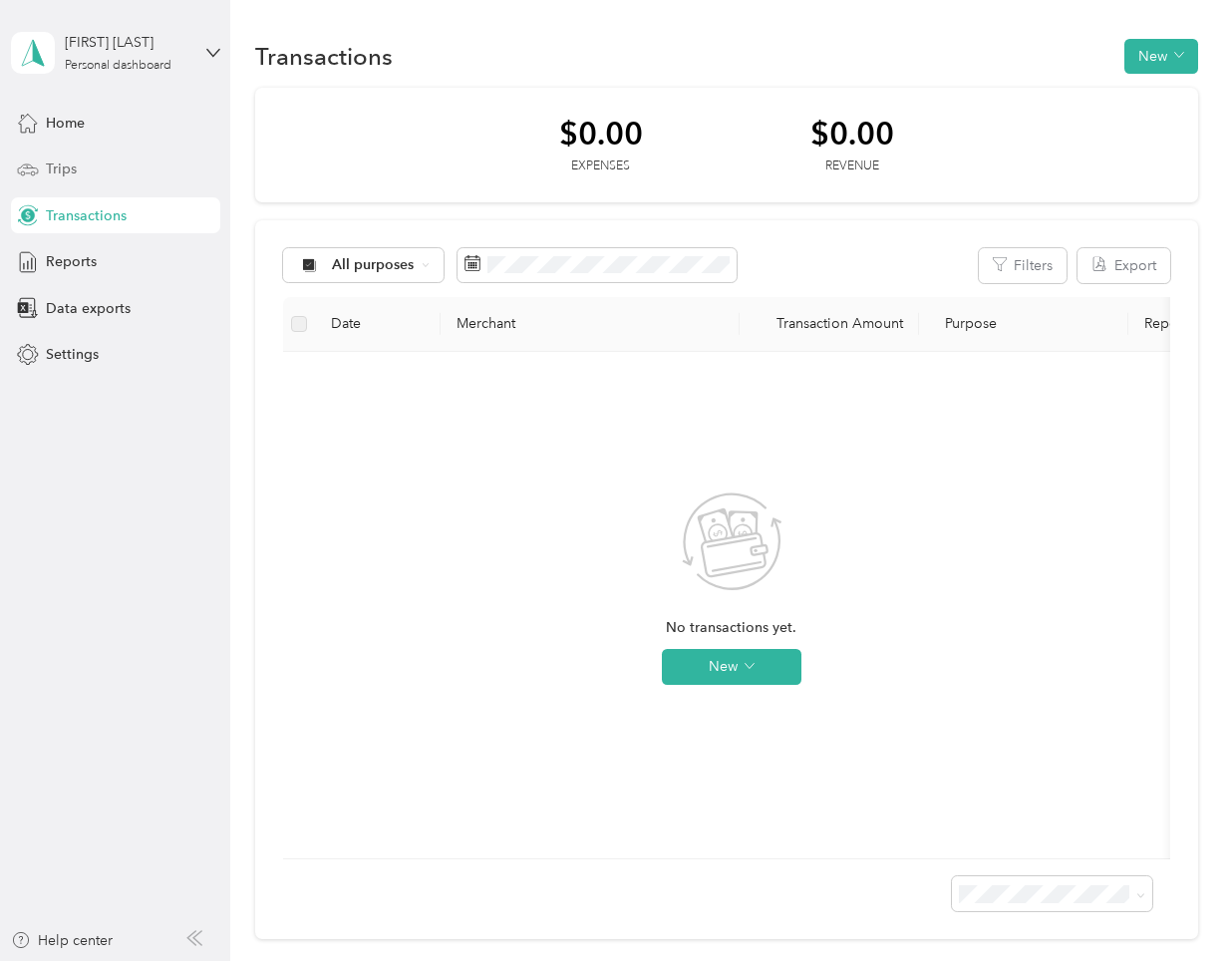 click on "Trips" at bounding box center [116, 169] 